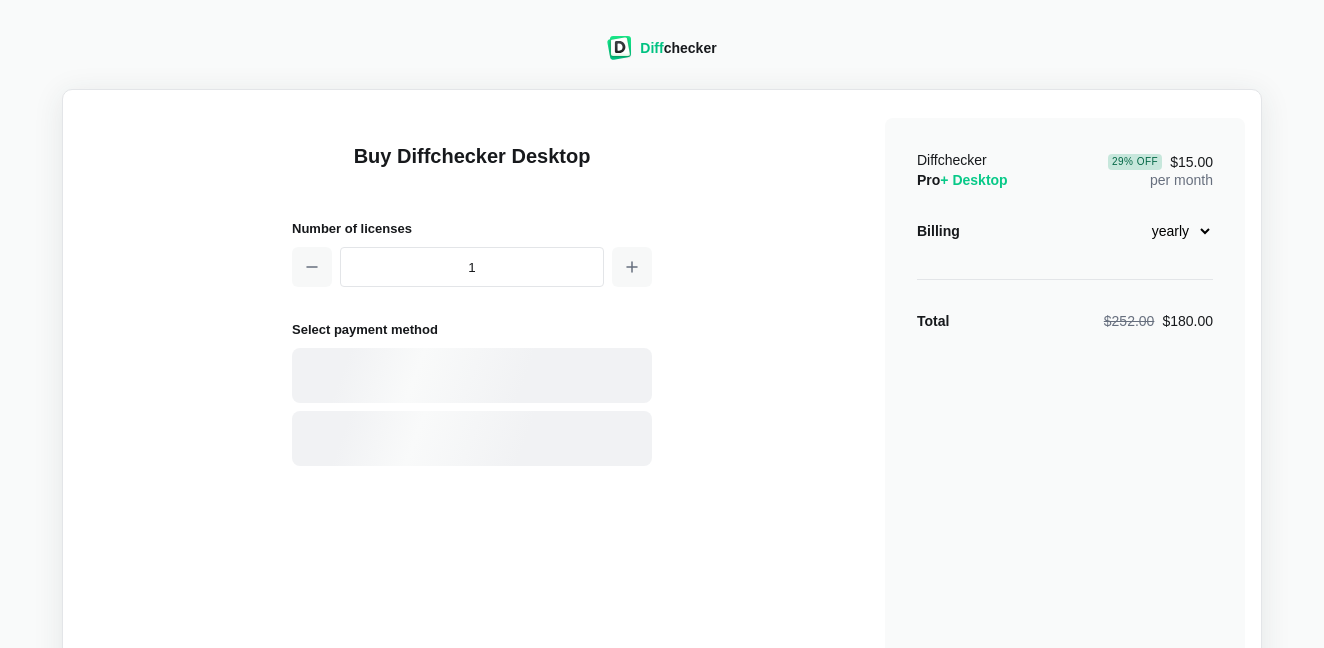 select on "desktop-yearly-180" 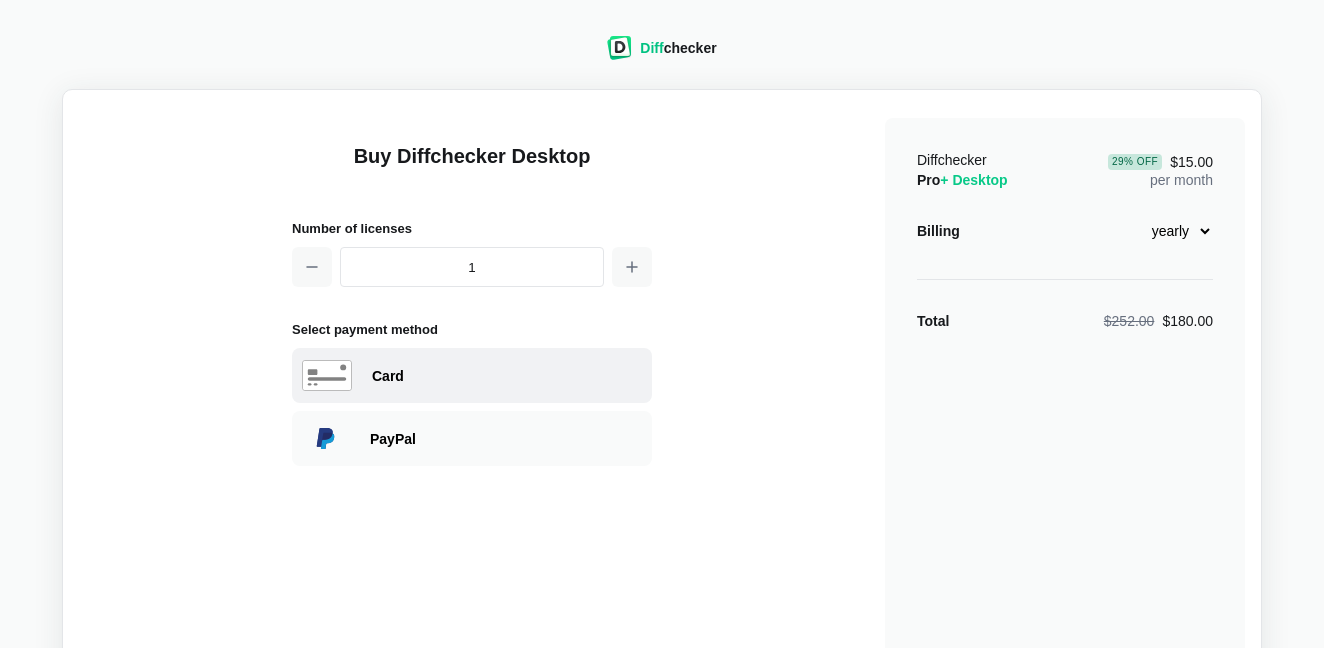 click on "Card" at bounding box center (472, 375) 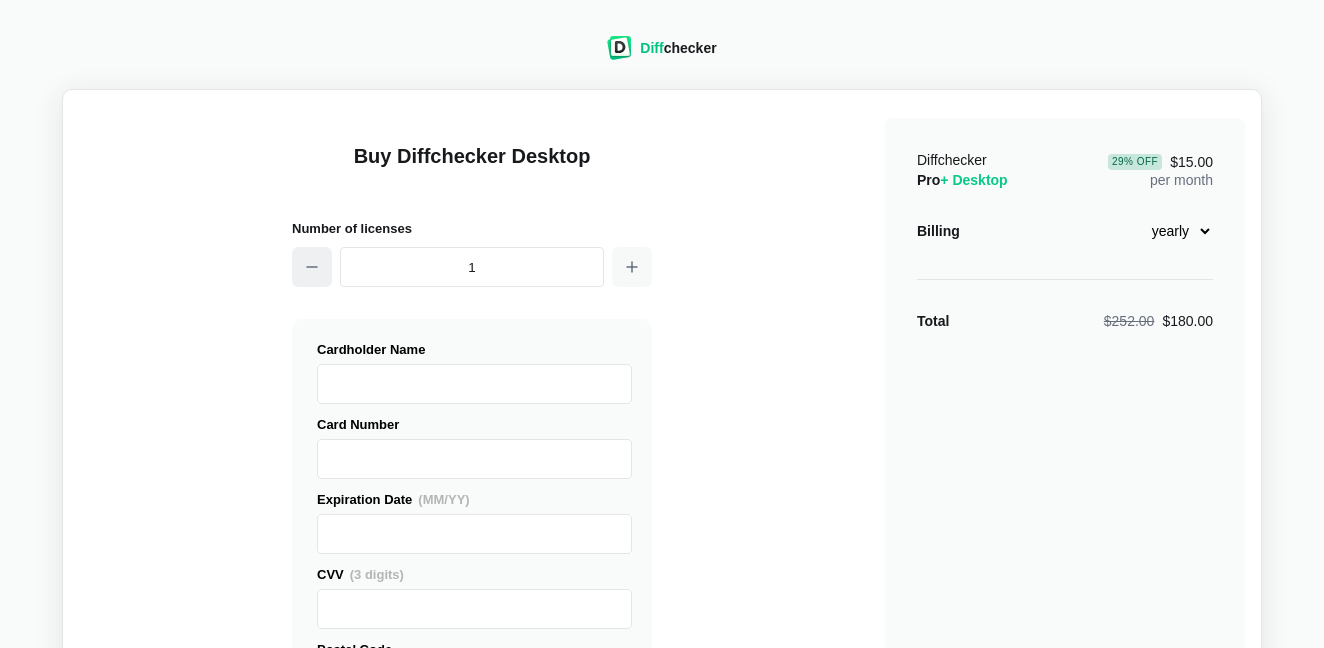 click 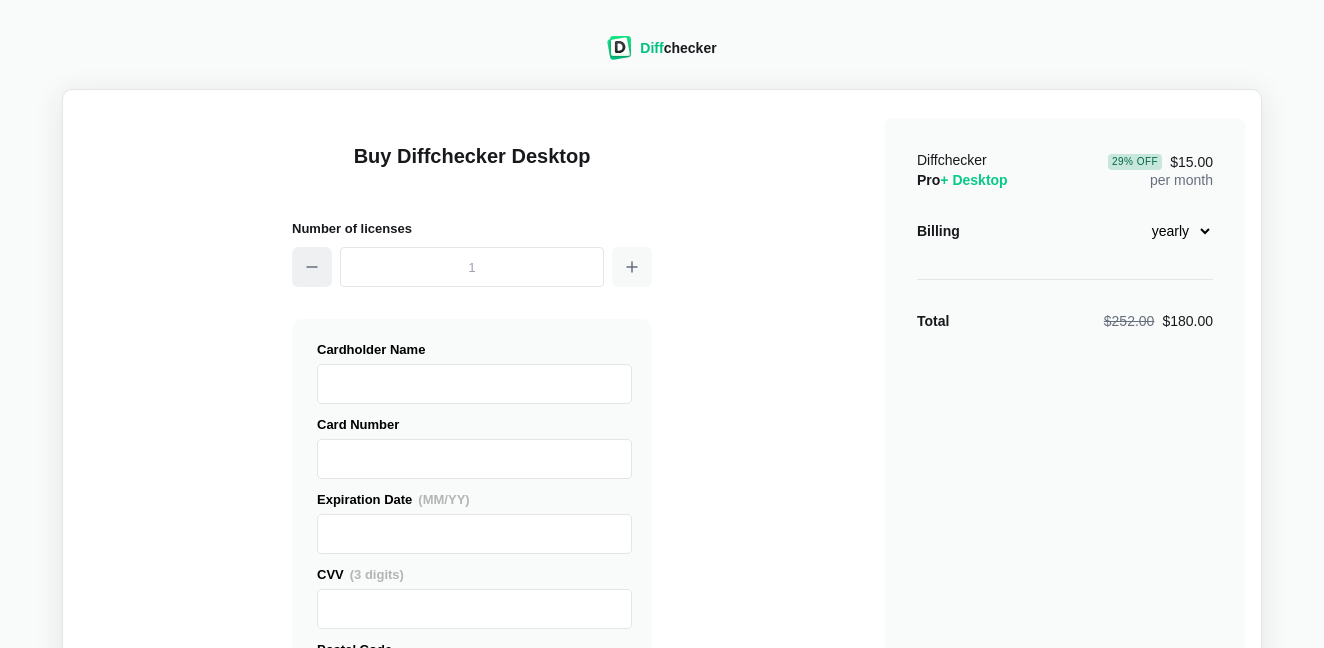 click 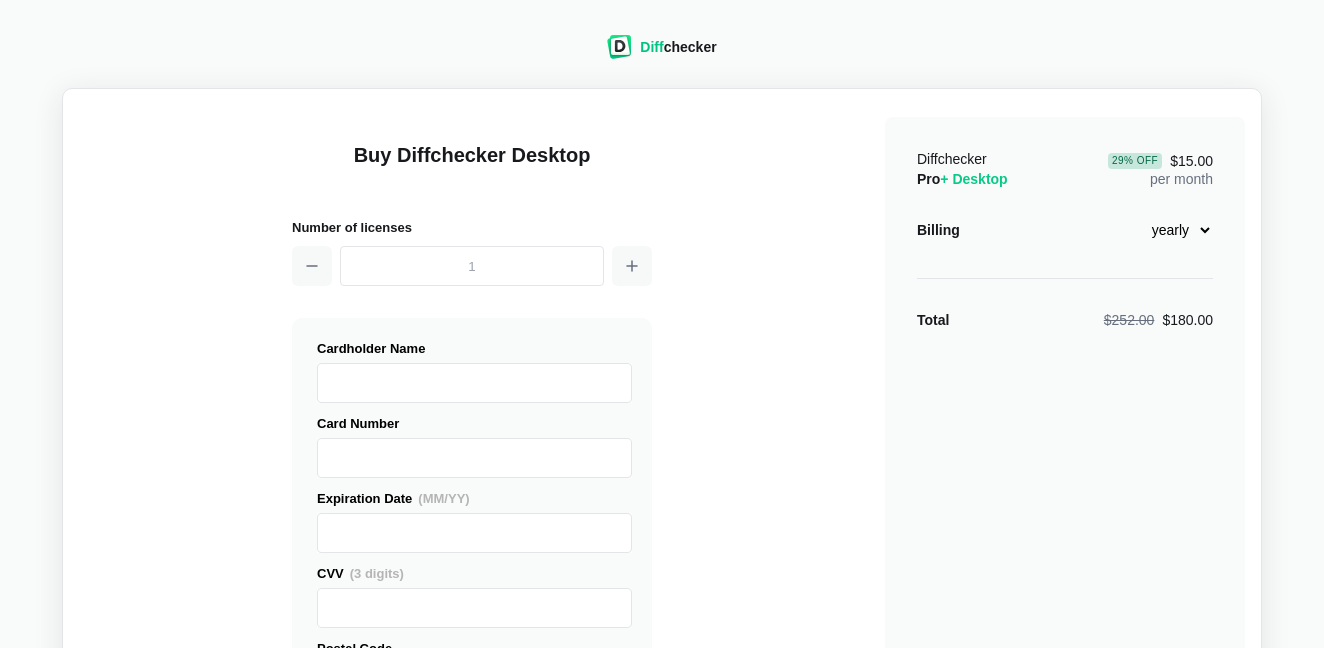 click on "Diff checker Buy Diffchecker Desktop Number of licenses
Visa
MasterCard
Union Pay
American Express
JCB
Discover
Diners Club
Maestro
Elo
Hiper
Hipercard
PayPal Logo
PayPal Credit Logo
Generic Card
X" at bounding box center (662, 723) 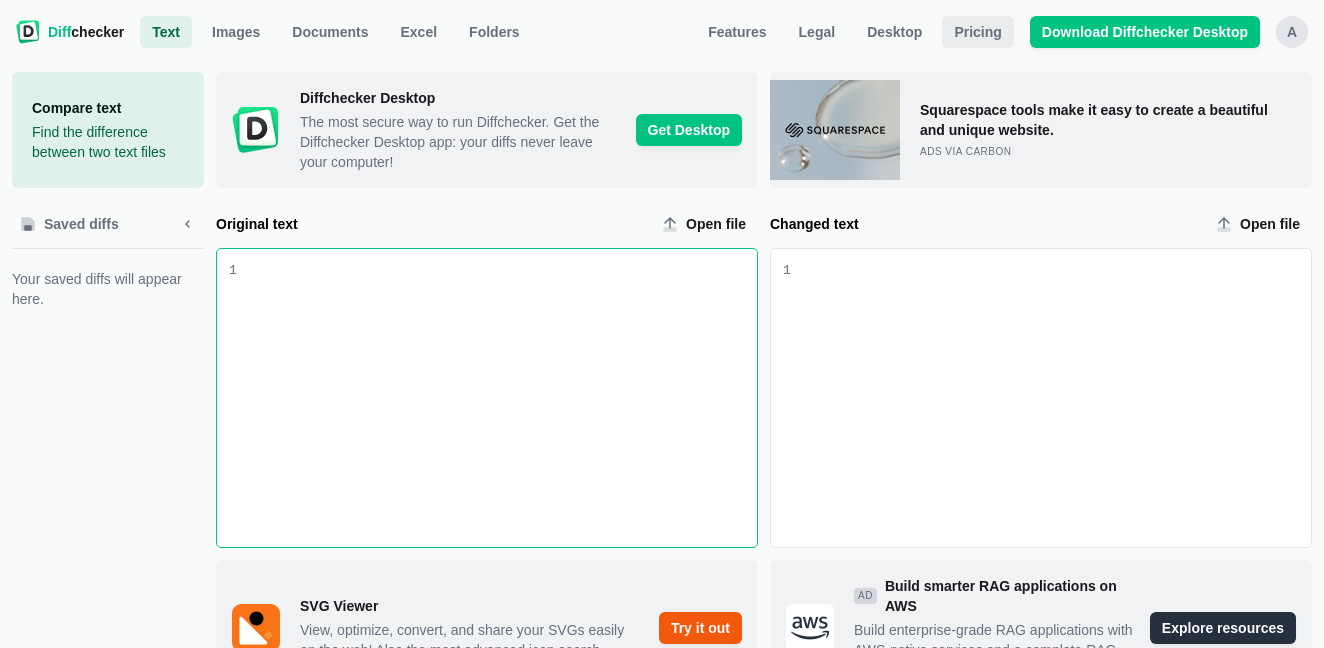 click on "Pricing" at bounding box center (977, 32) 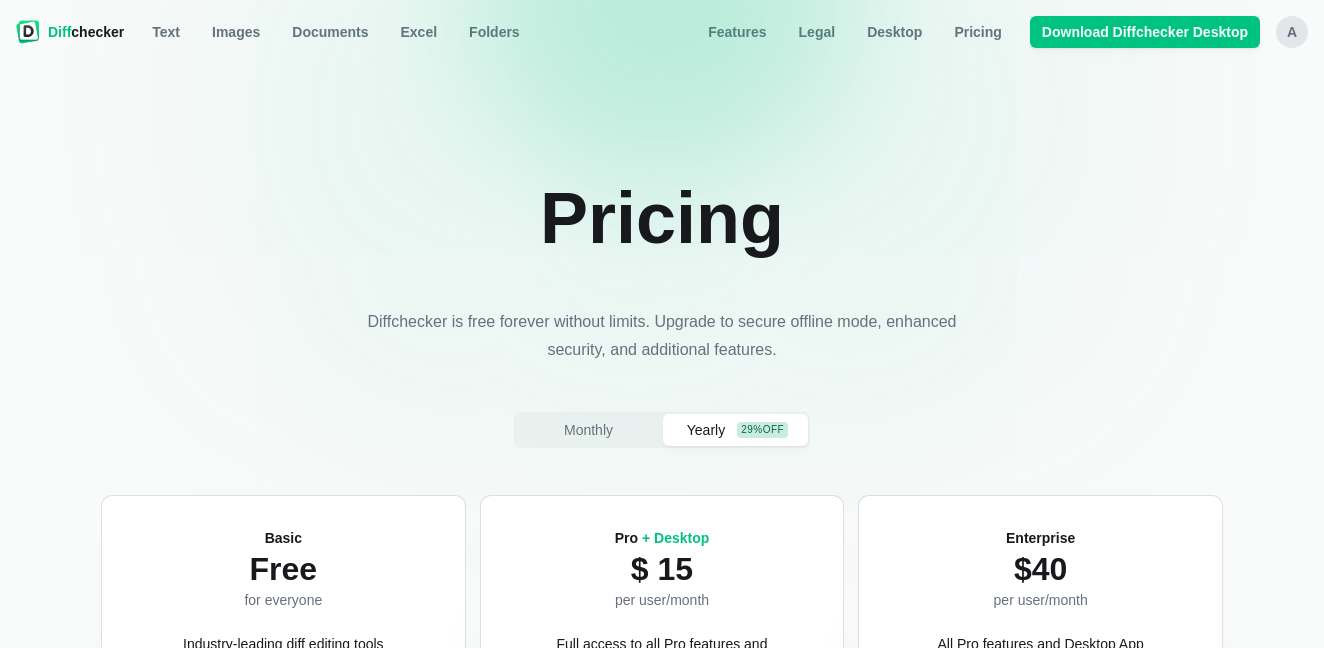 click on "Pricing" at bounding box center [977, 32] 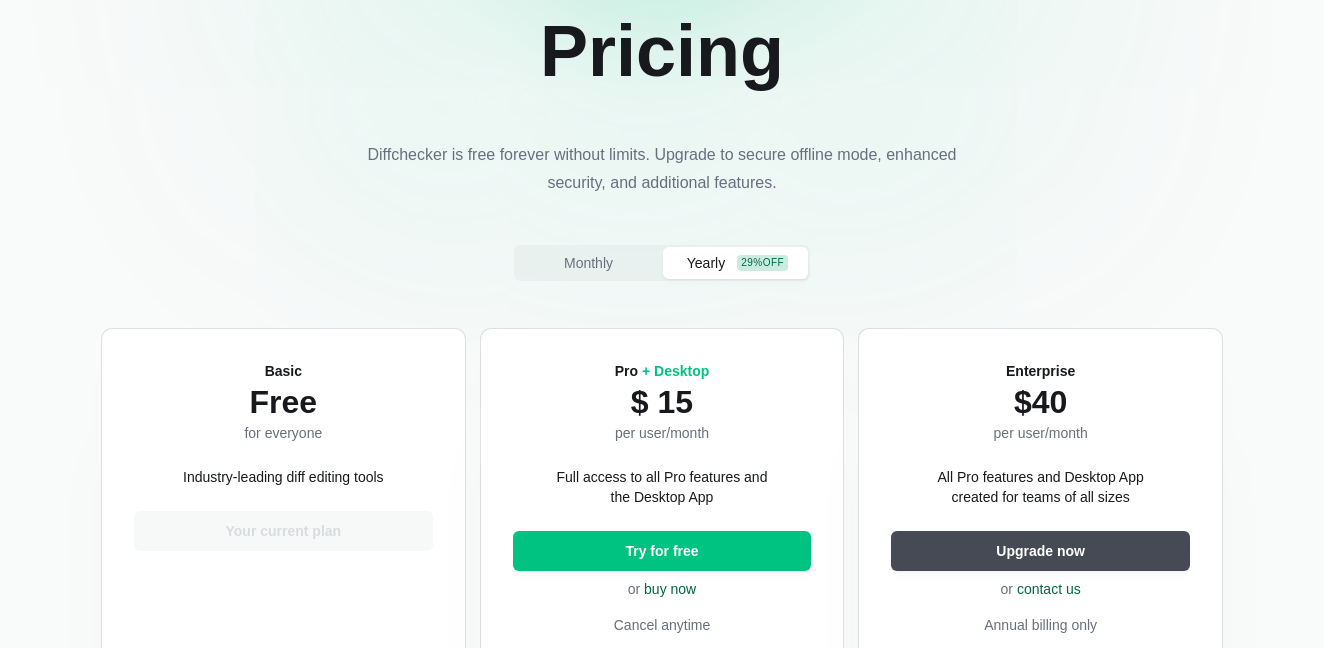 scroll, scrollTop: 172, scrollLeft: 0, axis: vertical 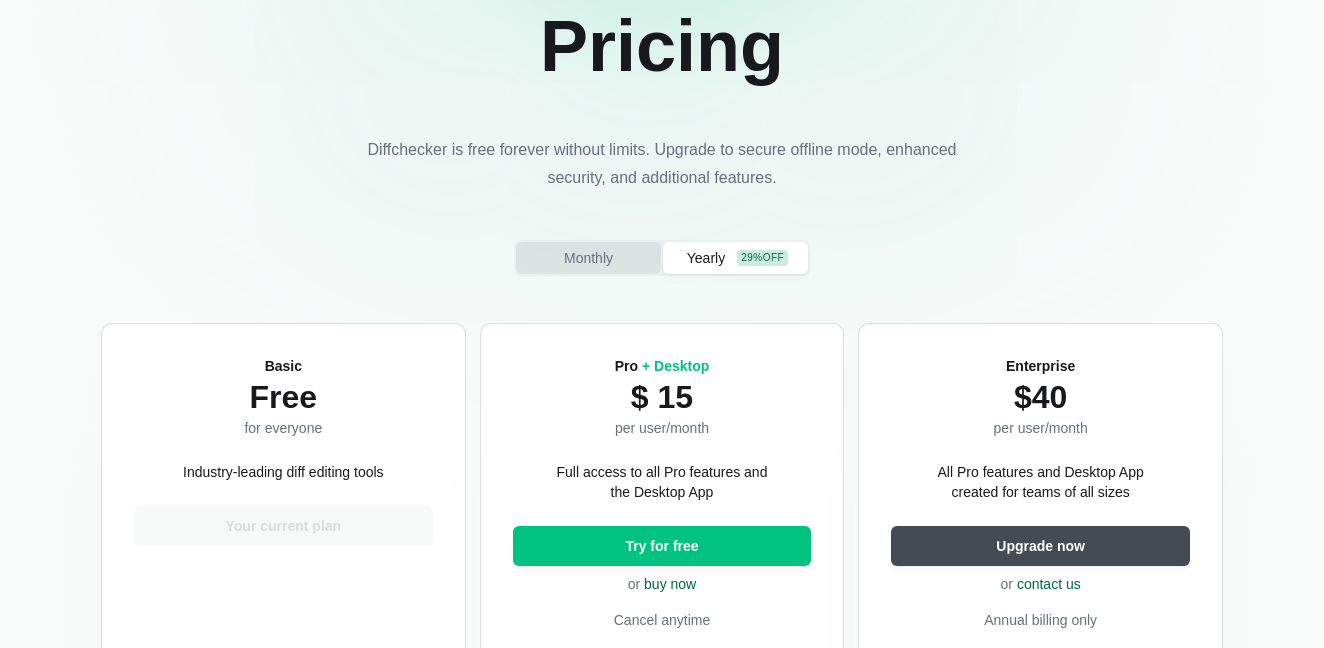 click on "Monthly" at bounding box center (588, 258) 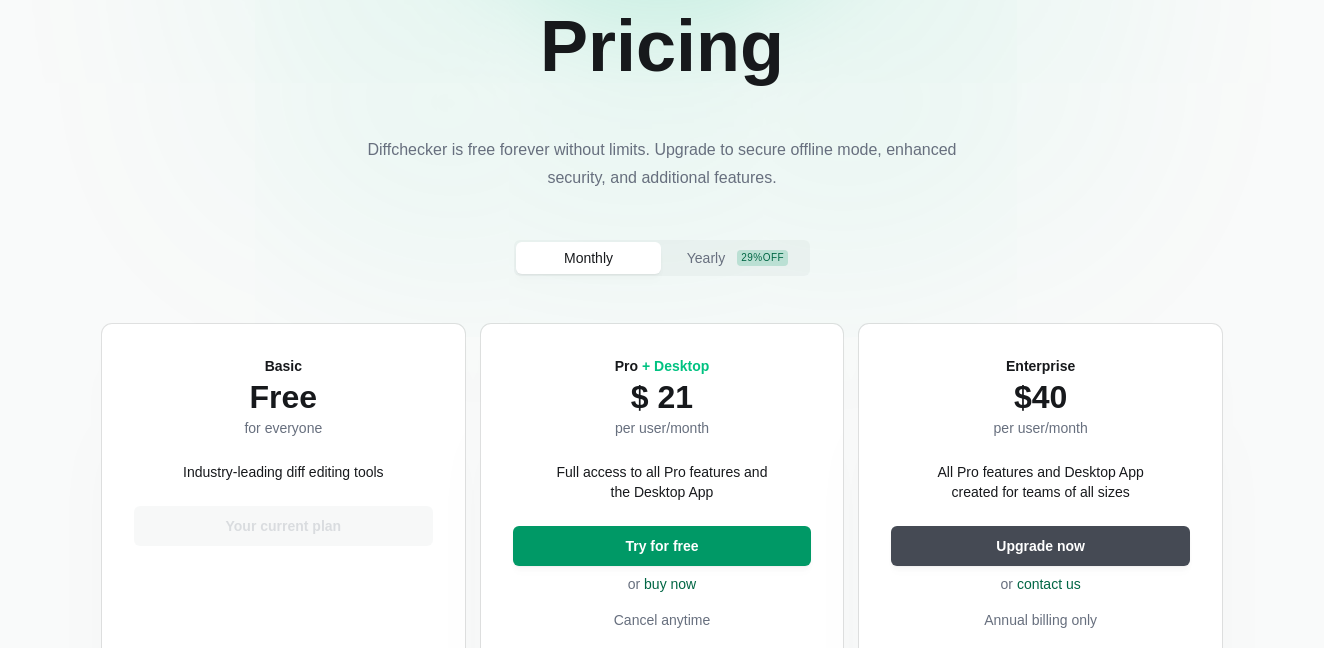 click on "Try for free" at bounding box center [662, 546] 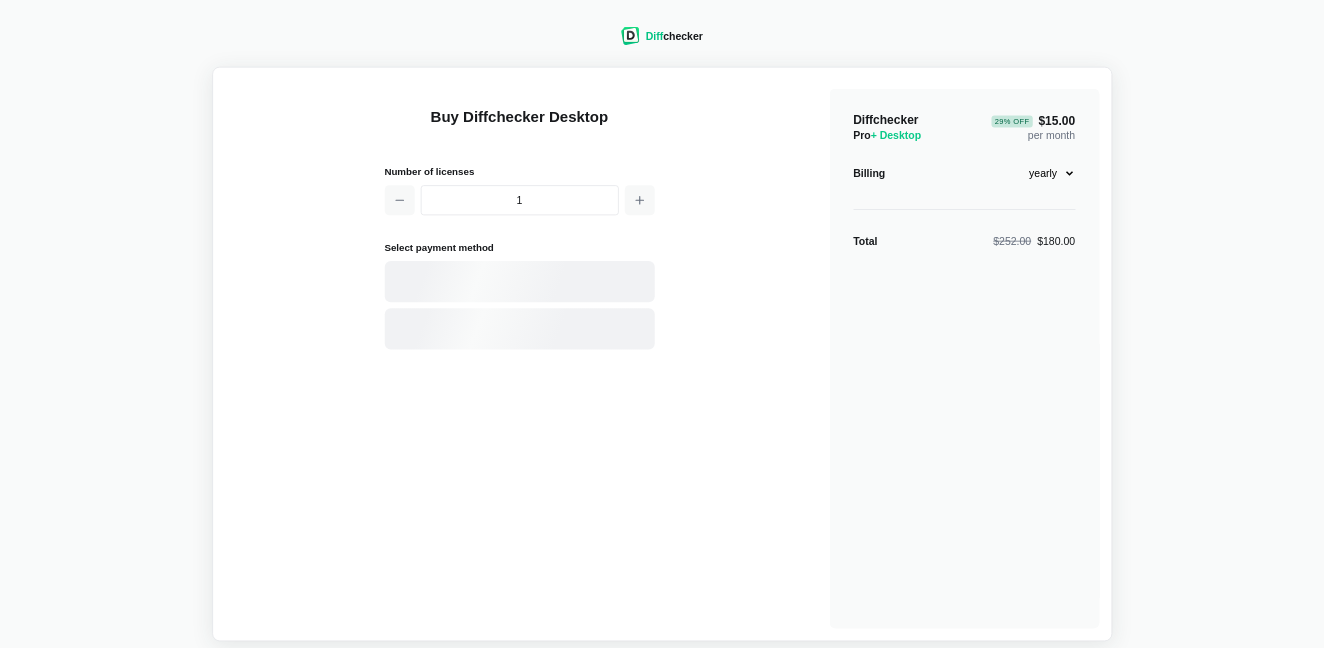 scroll, scrollTop: 0, scrollLeft: 0, axis: both 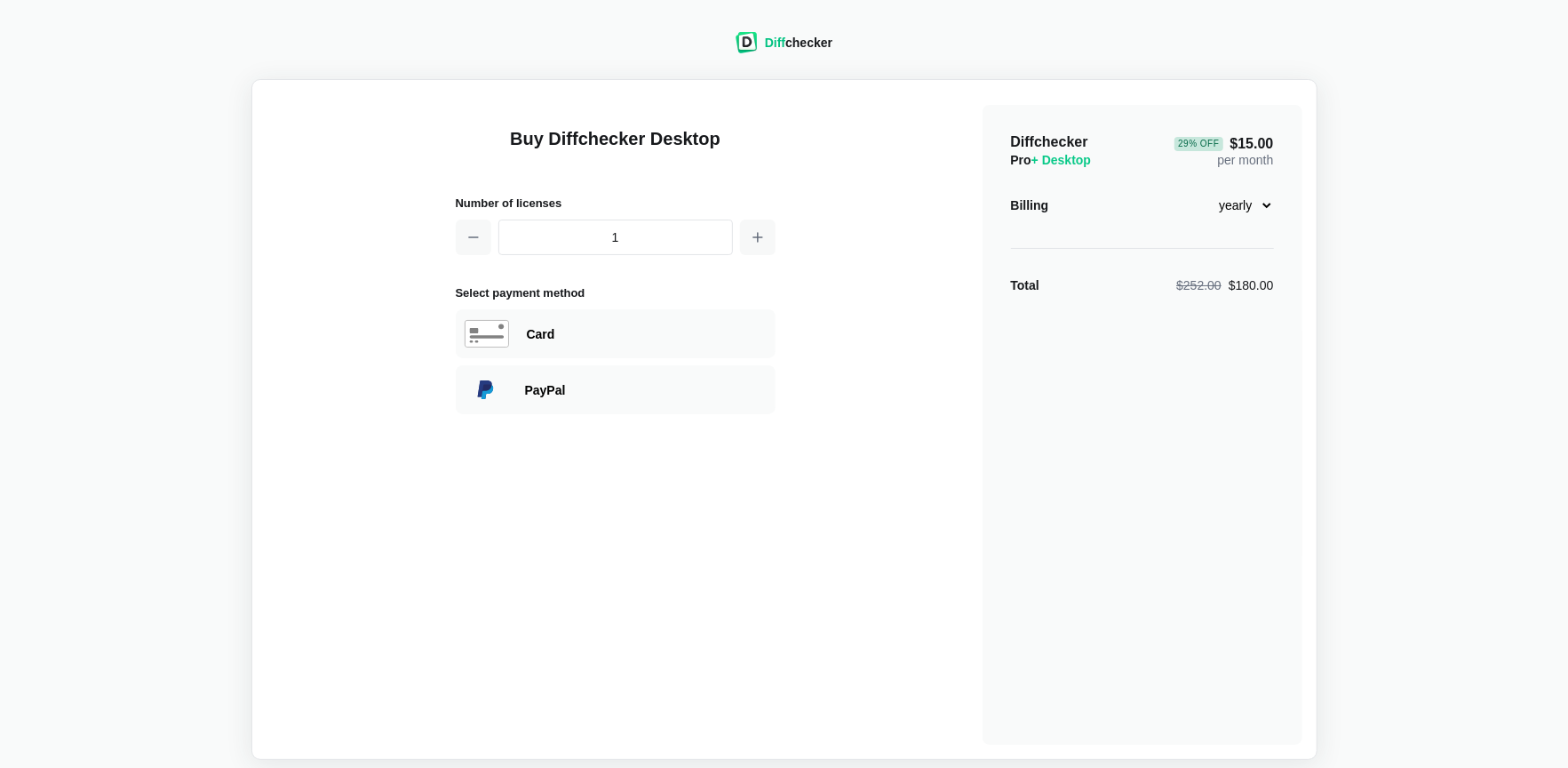 click on "monthly yearly" at bounding box center (1236, 205) 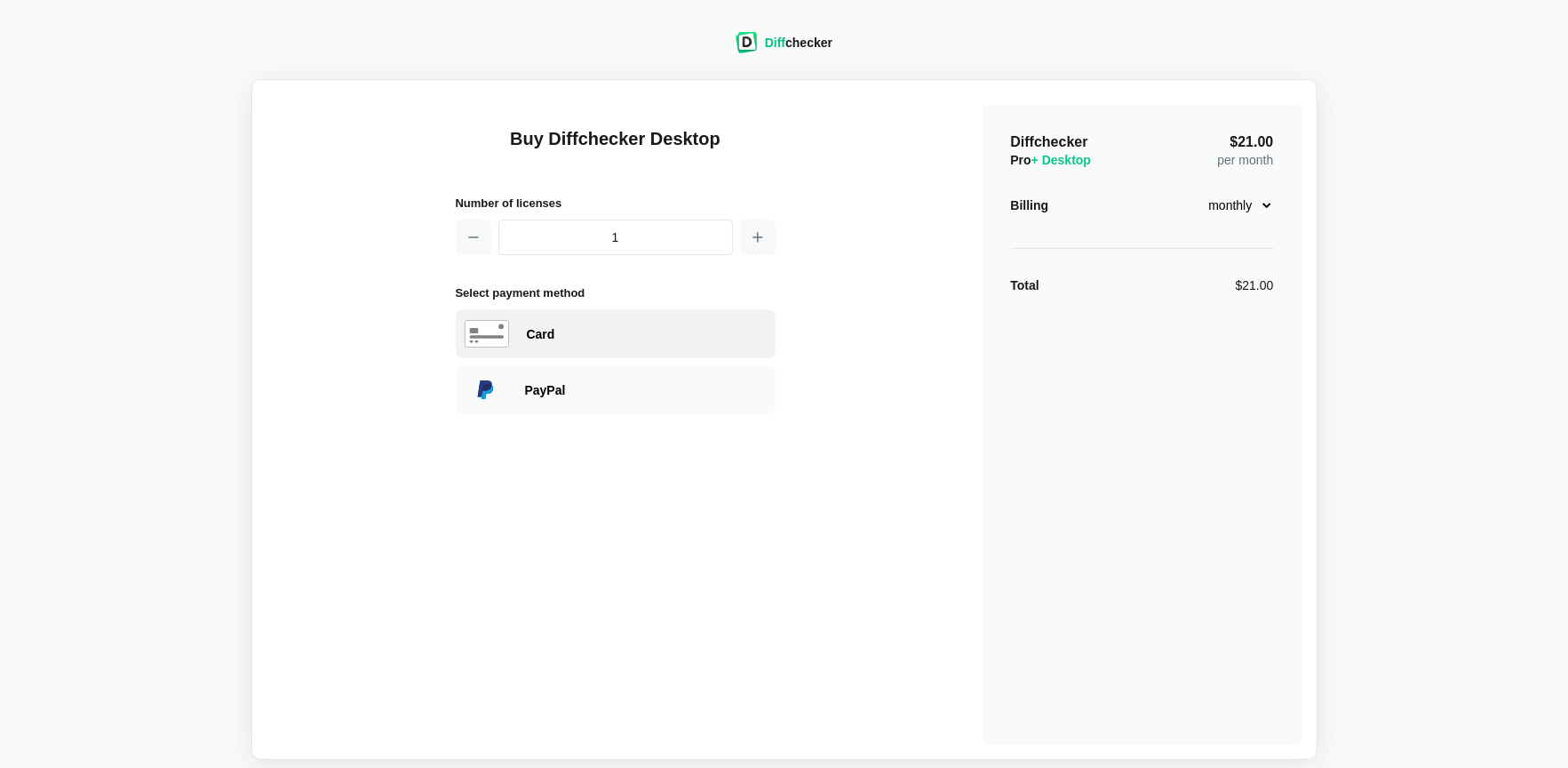 click on "Card" at bounding box center (616, 333) 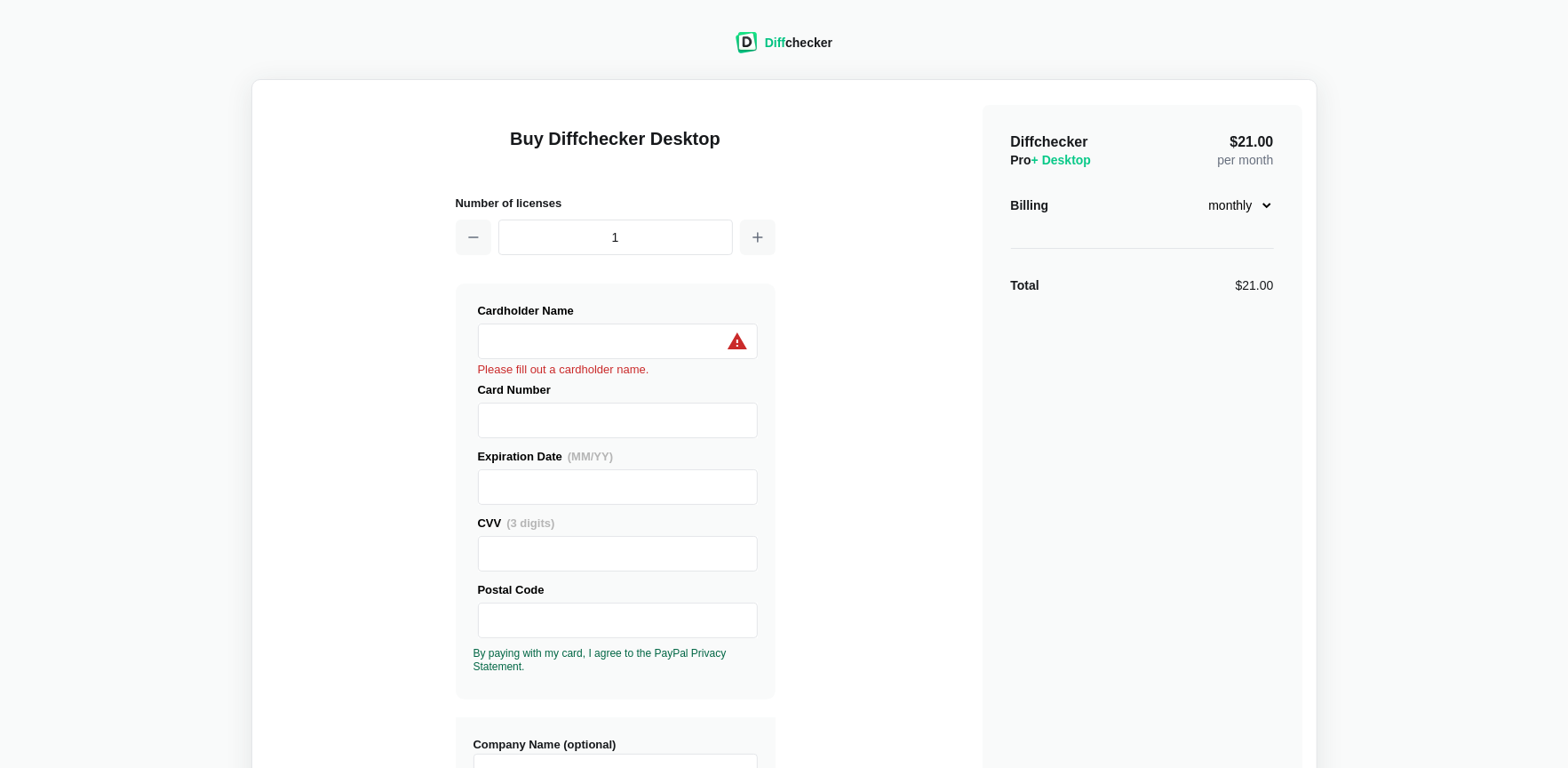 click on "Cardholder Name" at bounding box center [617, 330] 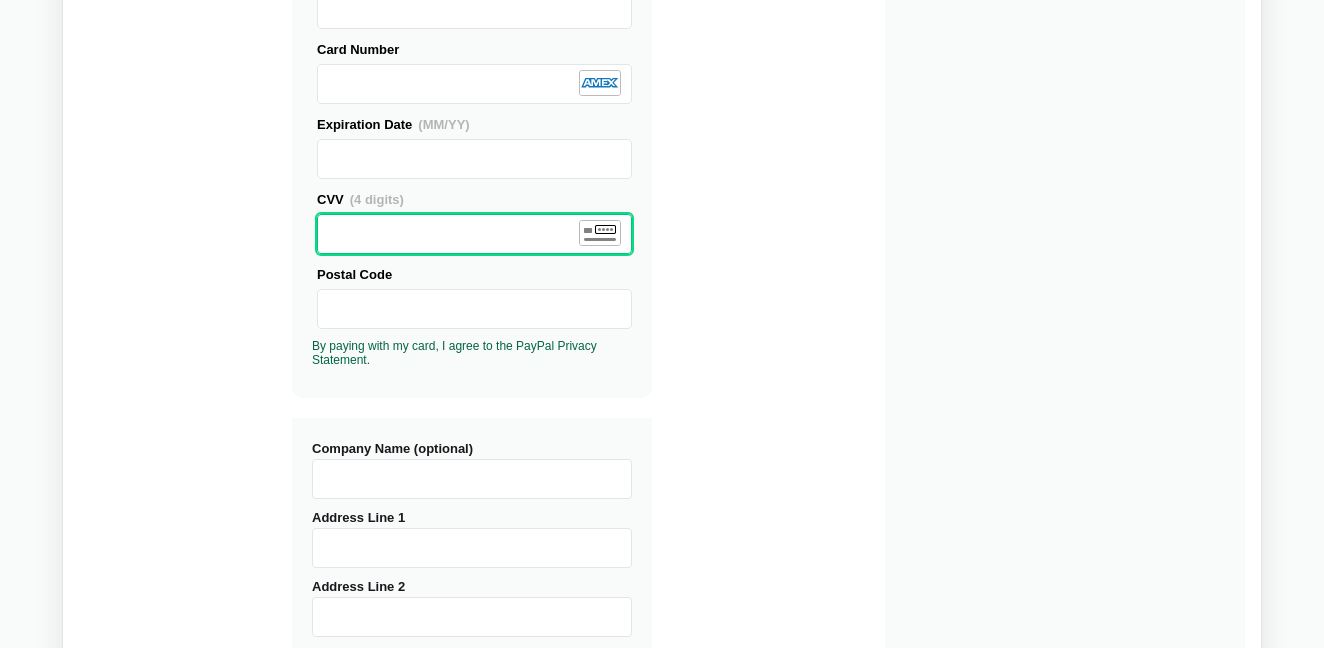 scroll, scrollTop: 392, scrollLeft: 0, axis: vertical 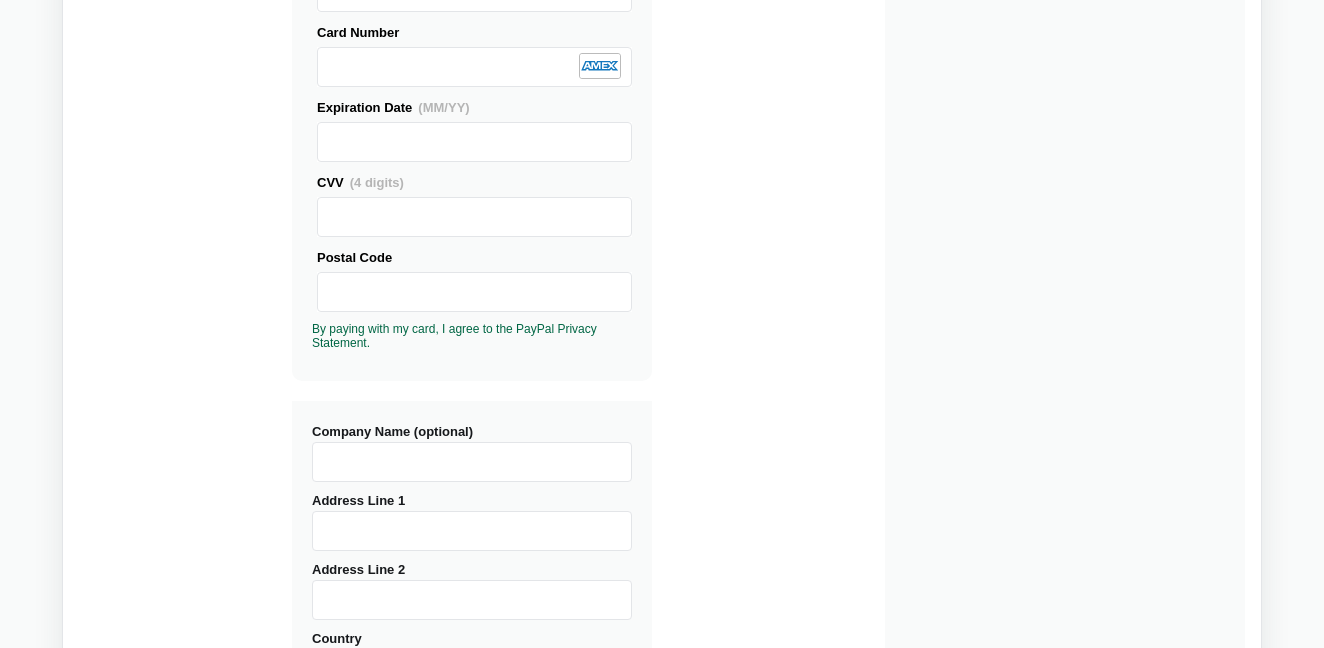 click on "Company Name (optional)" at bounding box center (472, 462) 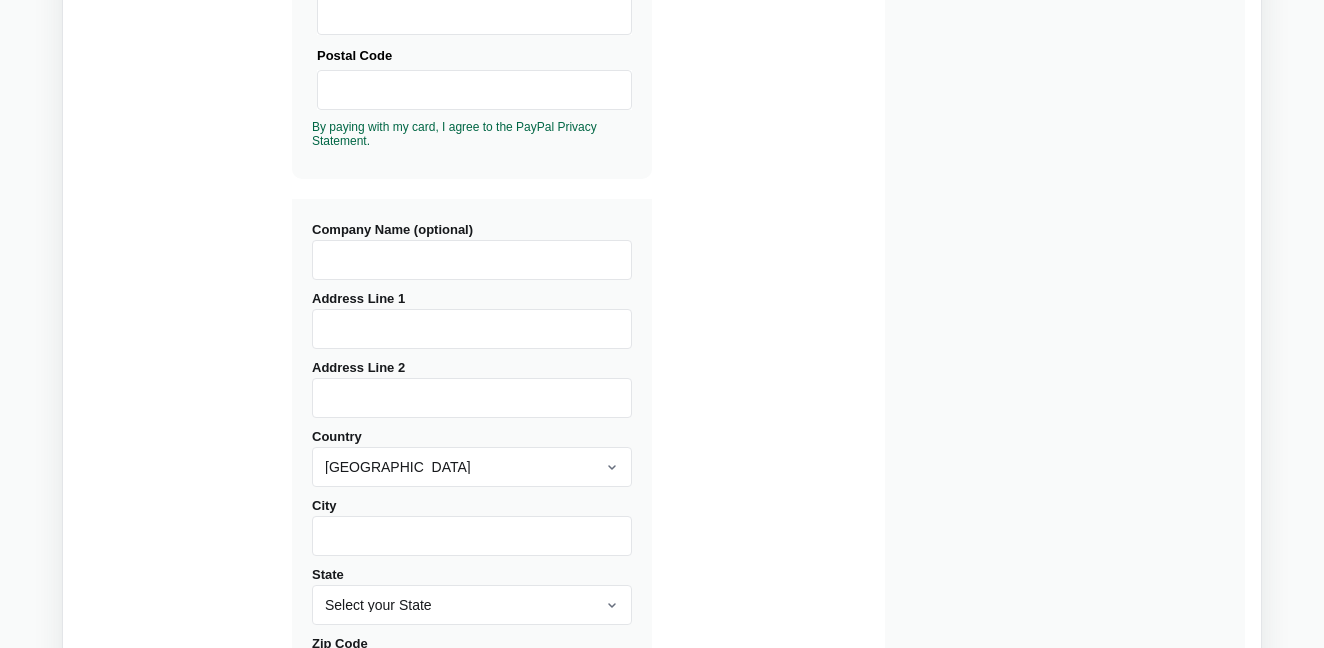 scroll, scrollTop: 625, scrollLeft: 0, axis: vertical 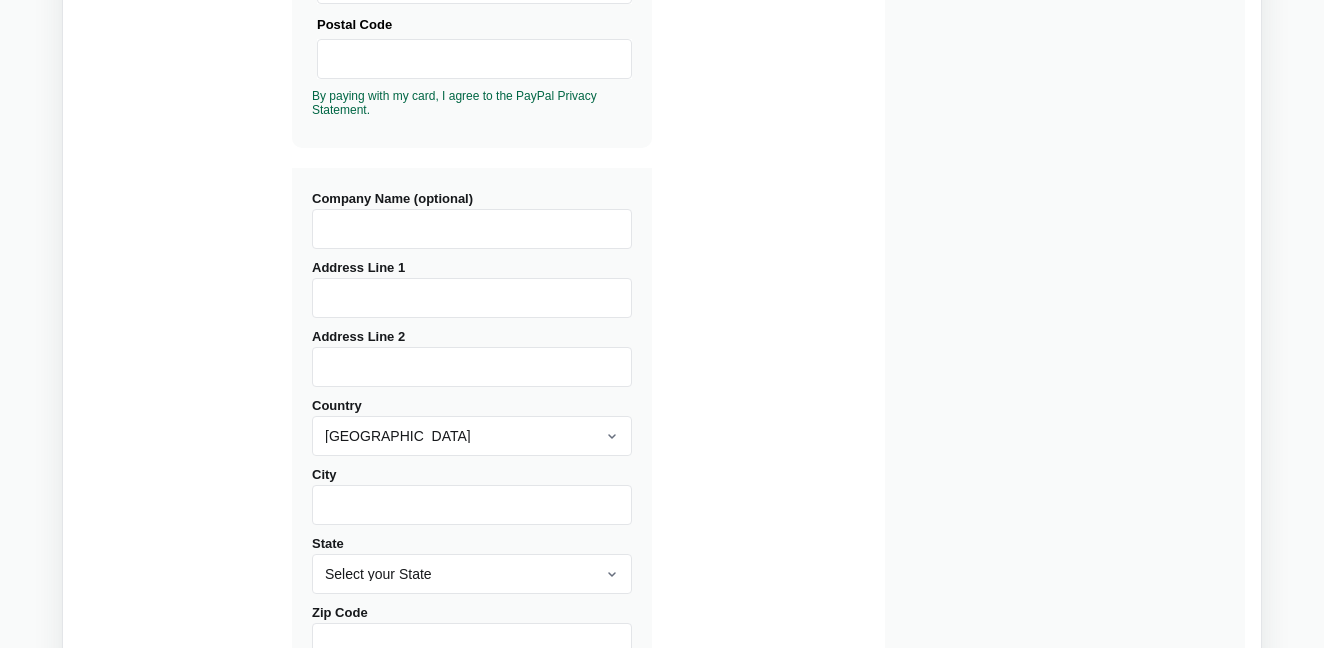 click on "Address Line 1" at bounding box center [472, 298] 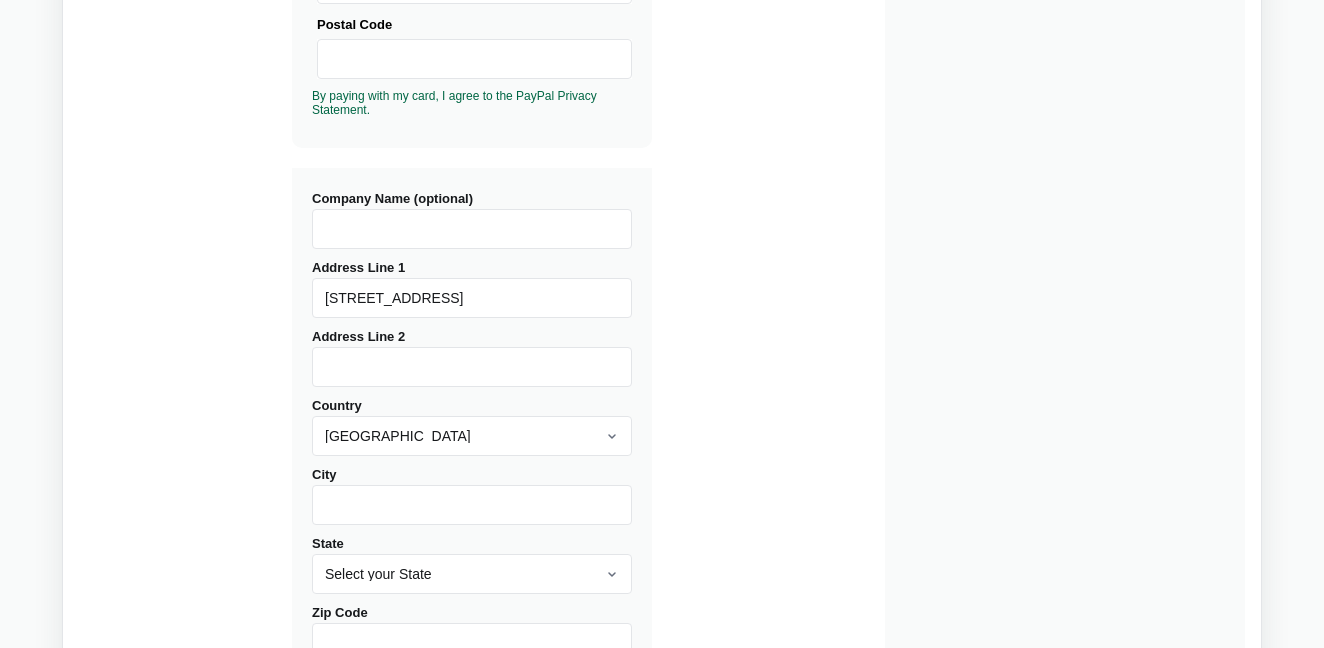 type on "234 W. 14th St." 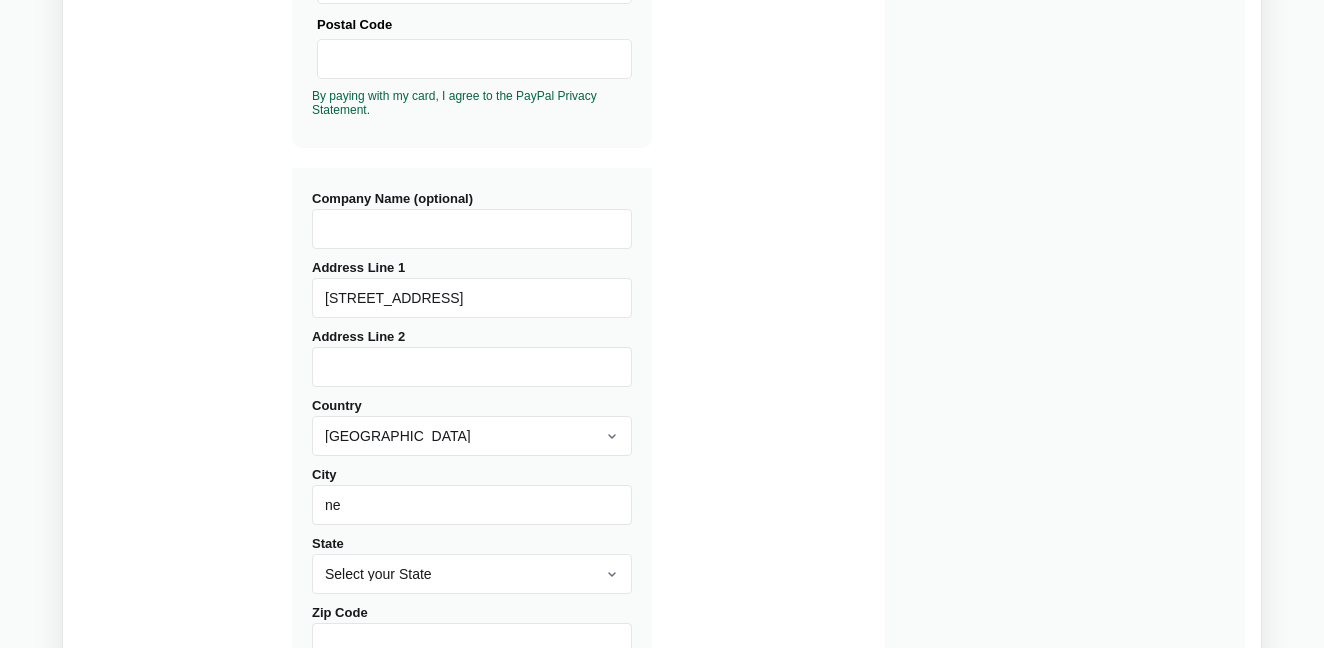 type on "n" 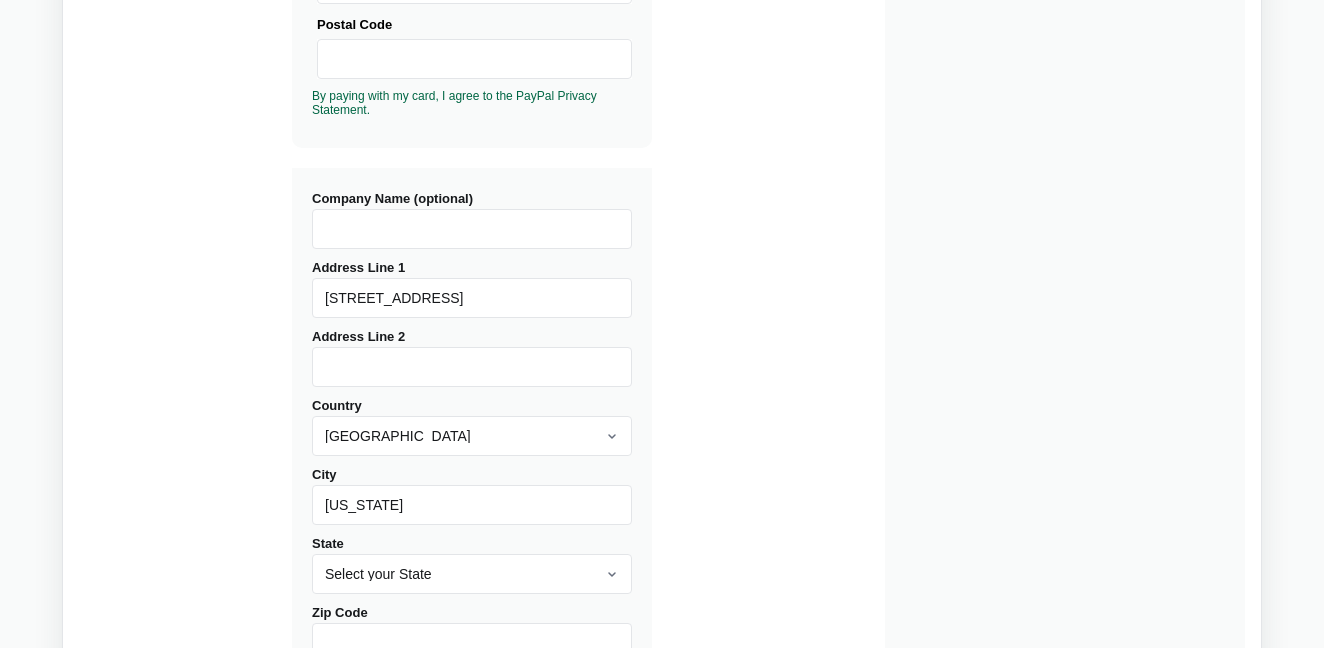 type on "New York" 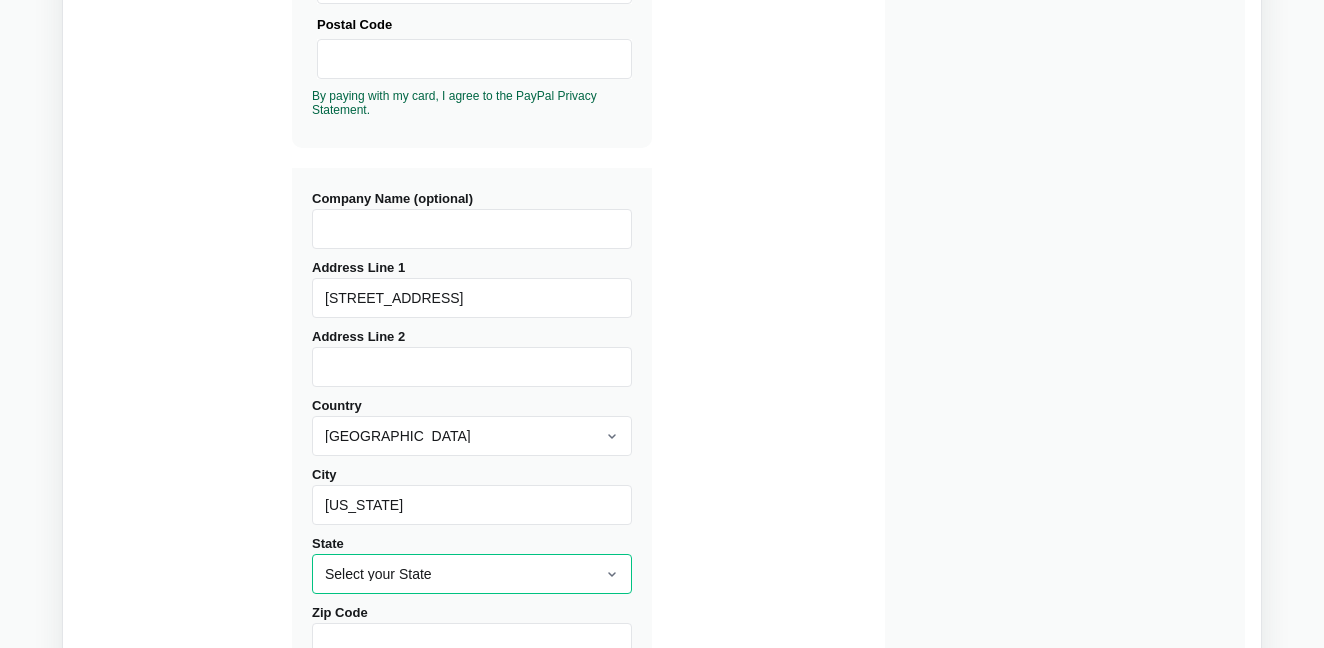 click on "Select your   State Alabama Alaska American Samoa Arizona Arkansas California Colorado Connecticut Delaware District Of Columbia Federated States Of Micronesia Florida Georgia Guam Hawaii Idaho Illinois Indiana Iowa Kansas Kentucky Louisiana Maine Marshall Islands Maryland Massachusetts Michigan Minnesota Mississippi Missouri Montana Nebraska Nevada New Hampshire New Jersey New Mexico New York North Carolina North Dakota Northern Mariana Islands Ohio Oklahoma Oregon Palau Pennsylvania Puerto Rico Rhode Island South Carolina South Dakota Tennessee Texas Utah Vermont Virgin Islands Virginia Washington West Virginia Wisconsin Wyoming" at bounding box center [472, 574] 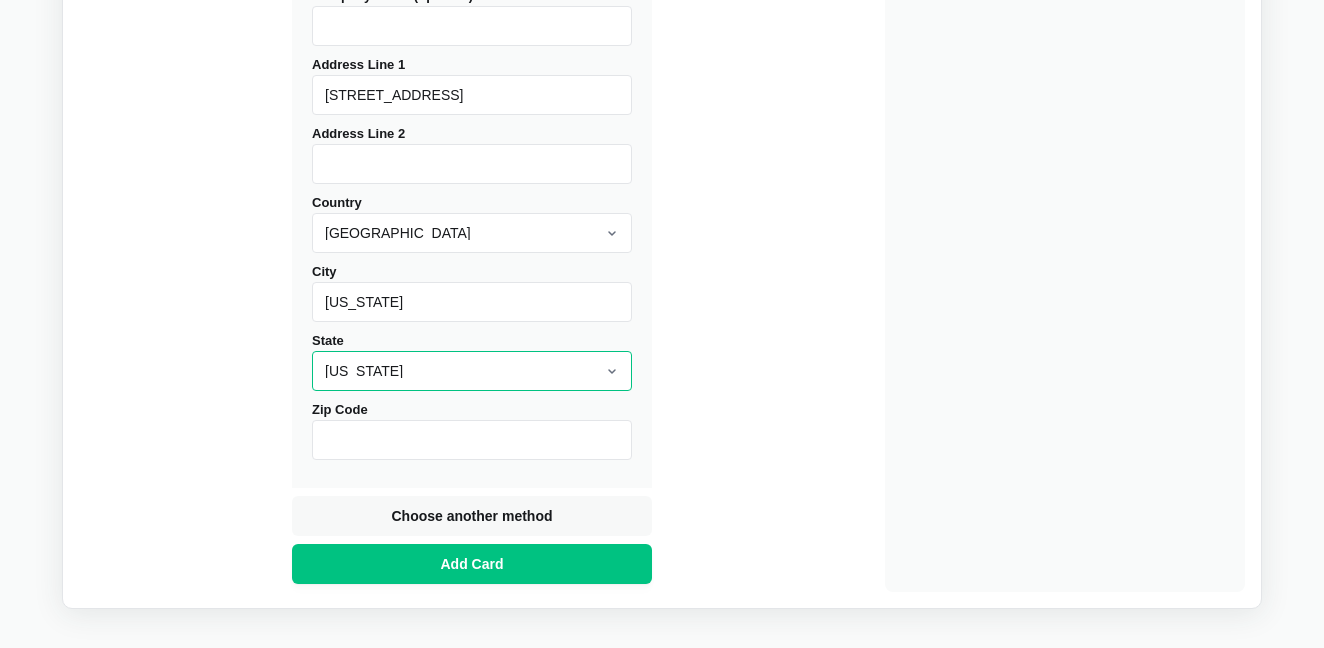 scroll, scrollTop: 830, scrollLeft: 0, axis: vertical 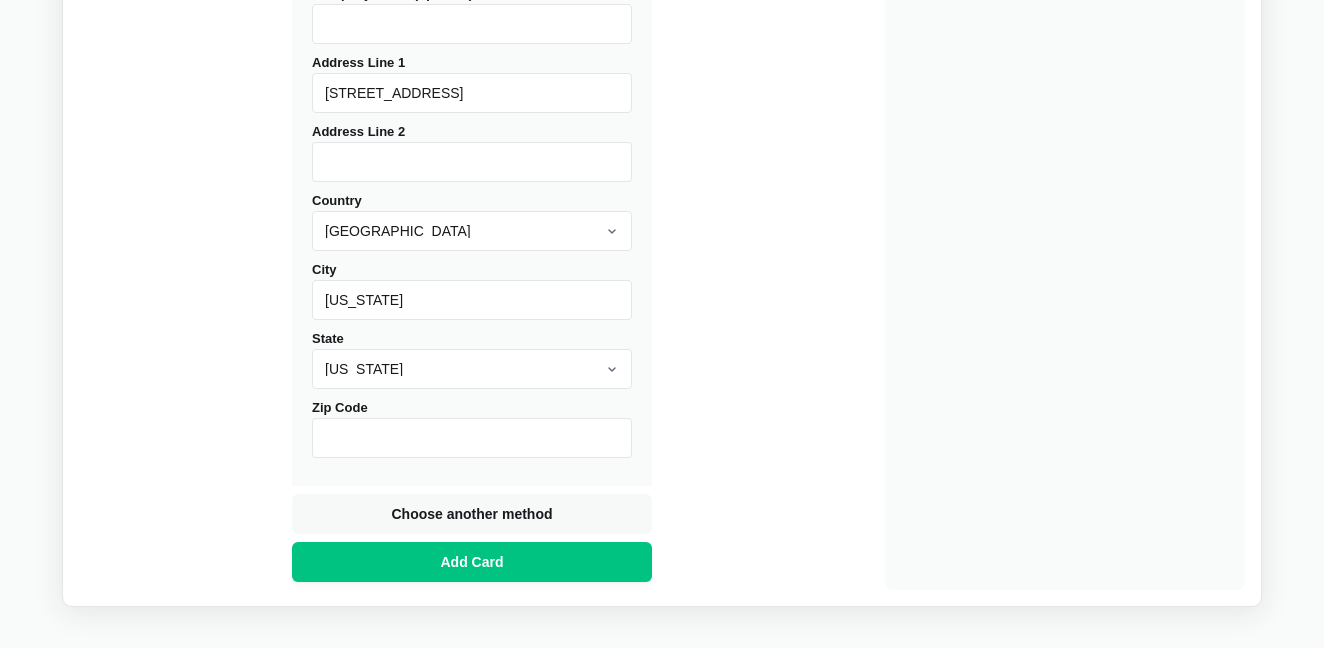 click on "Zip Code" at bounding box center (472, 438) 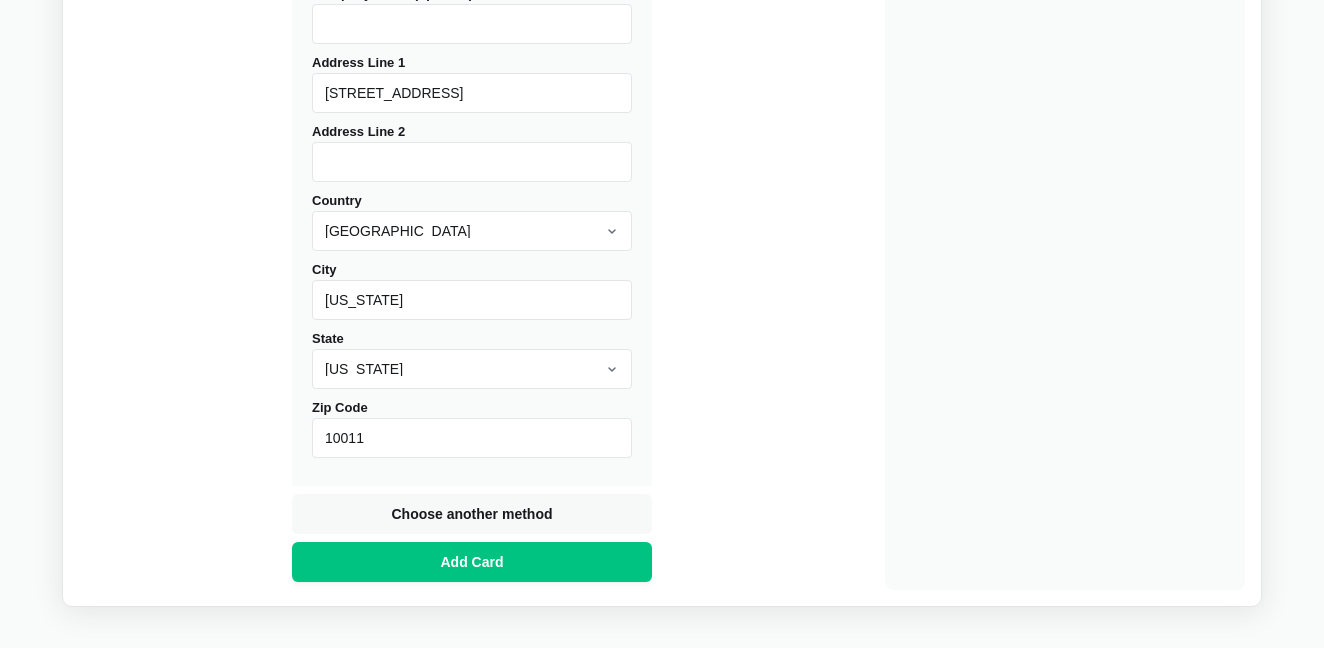 type on "10011" 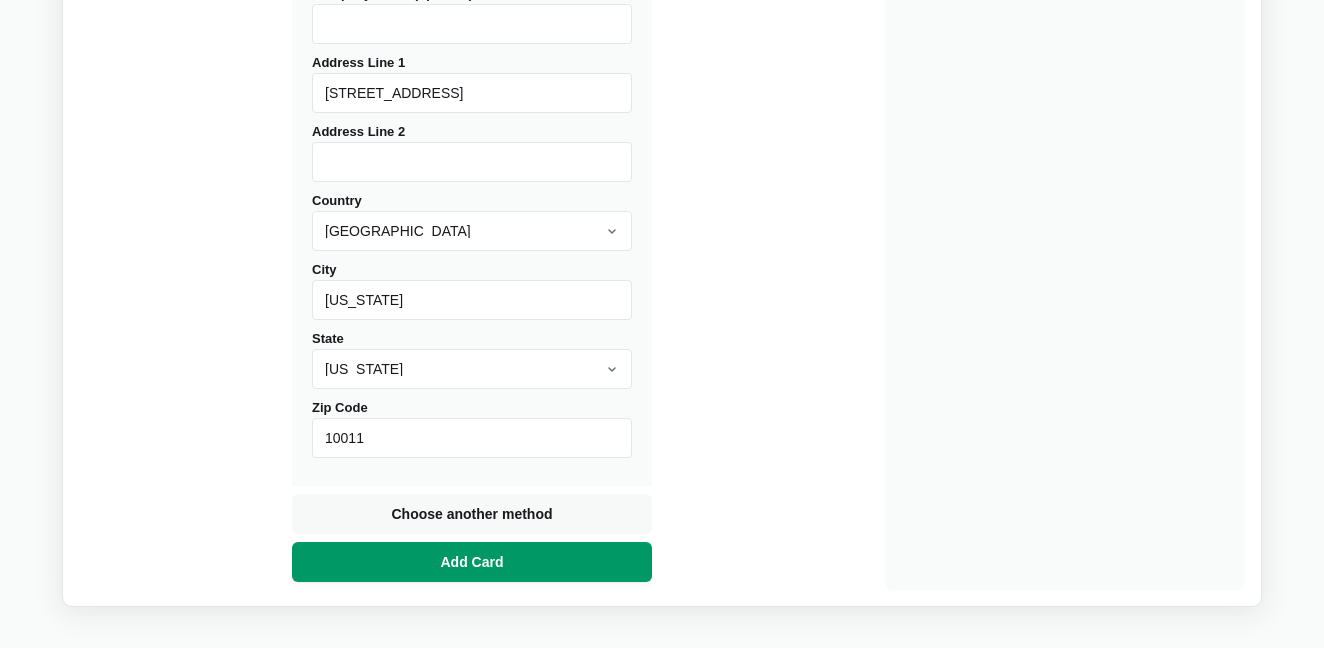 click on "Add Card" at bounding box center (472, 562) 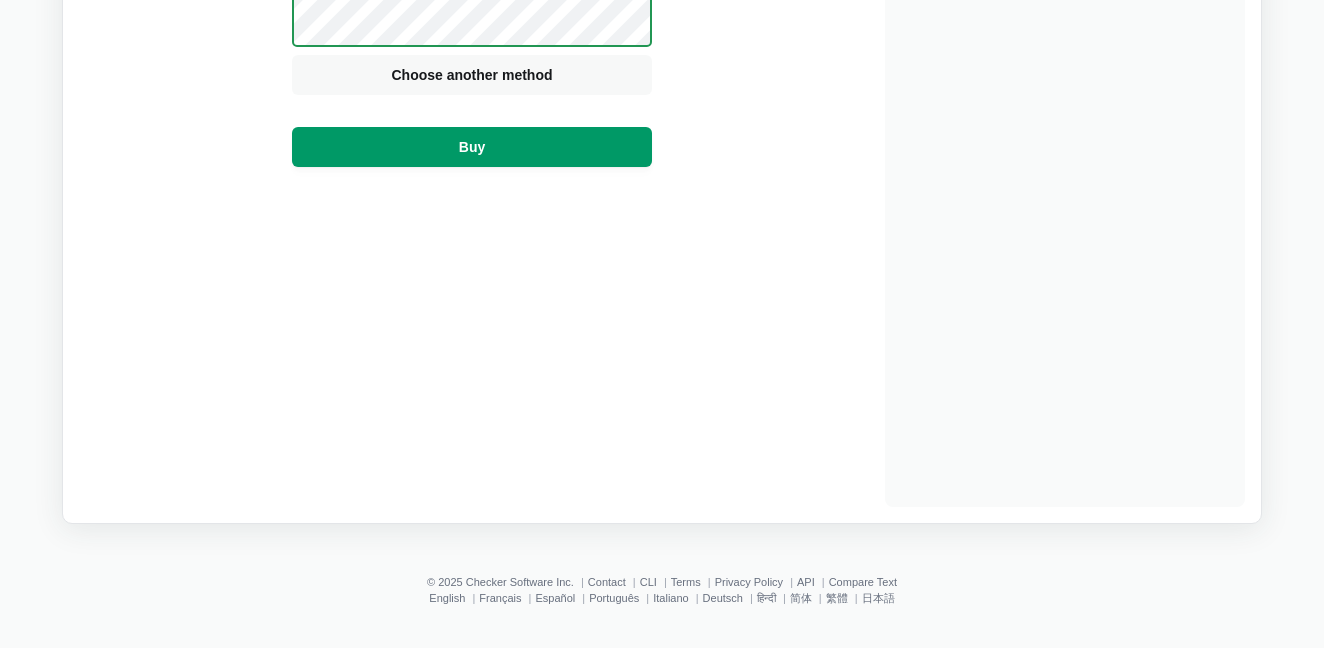 click on "Buy" at bounding box center (472, 147) 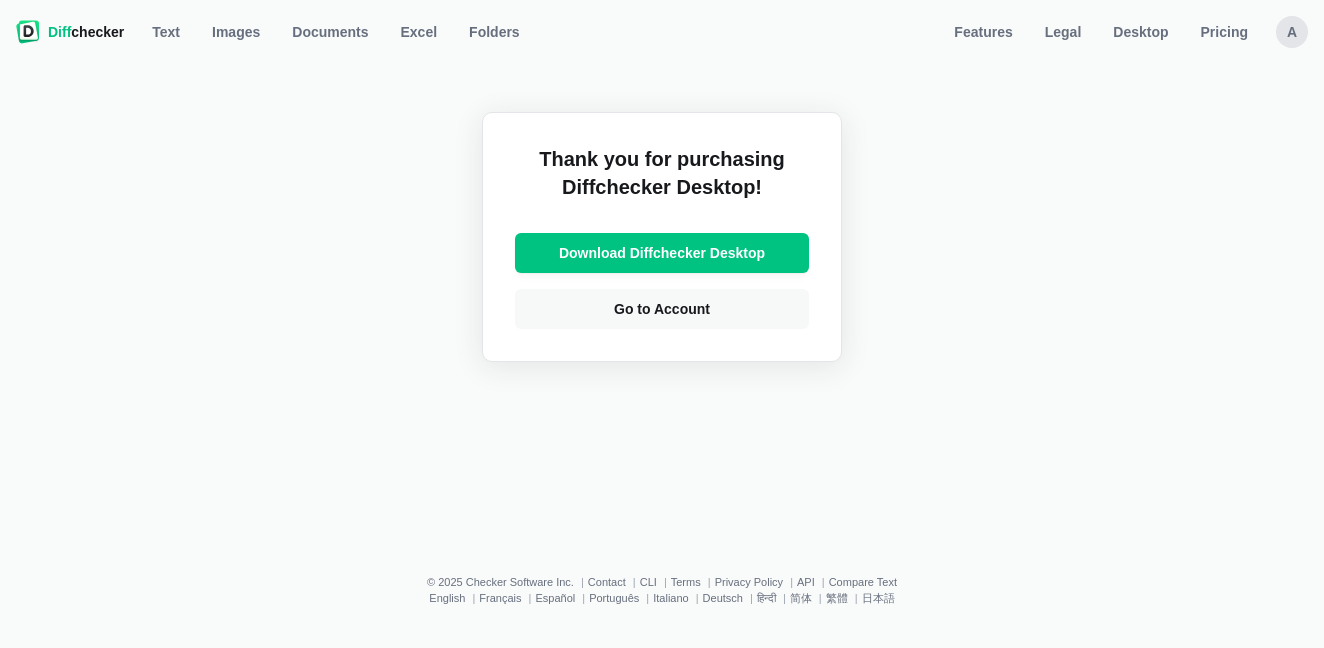scroll, scrollTop: 0, scrollLeft: 0, axis: both 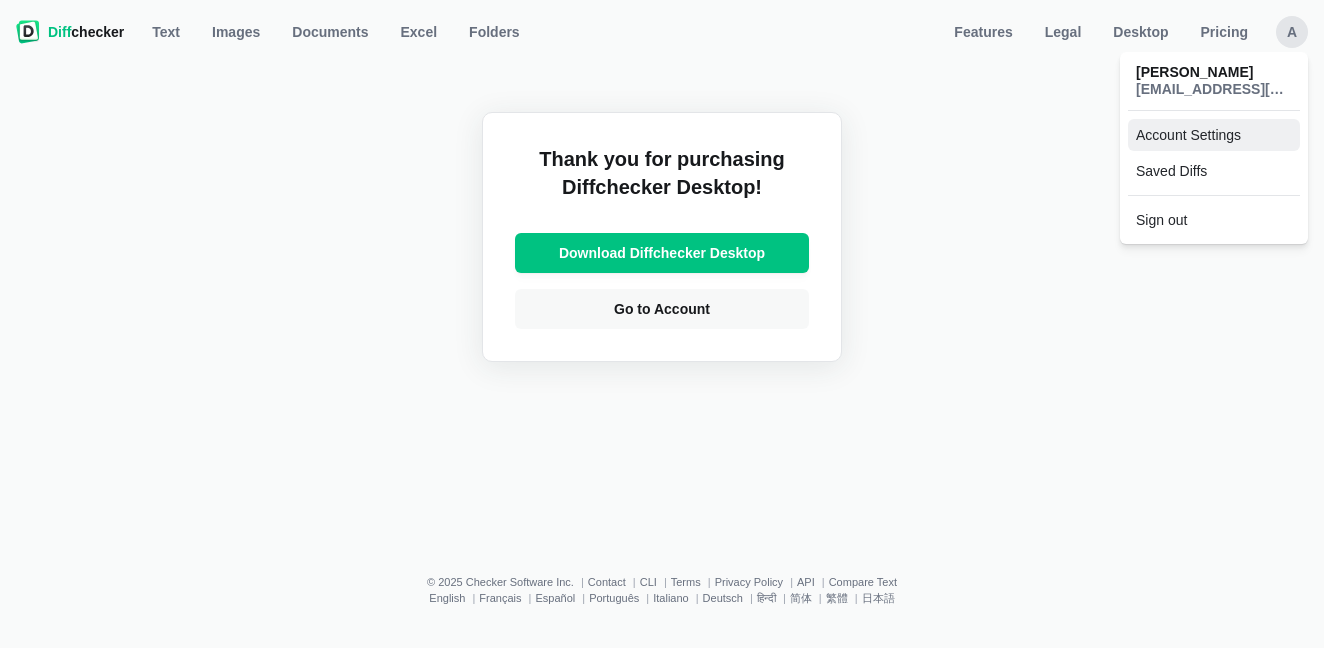click on "Account Settings" at bounding box center (1214, 135) 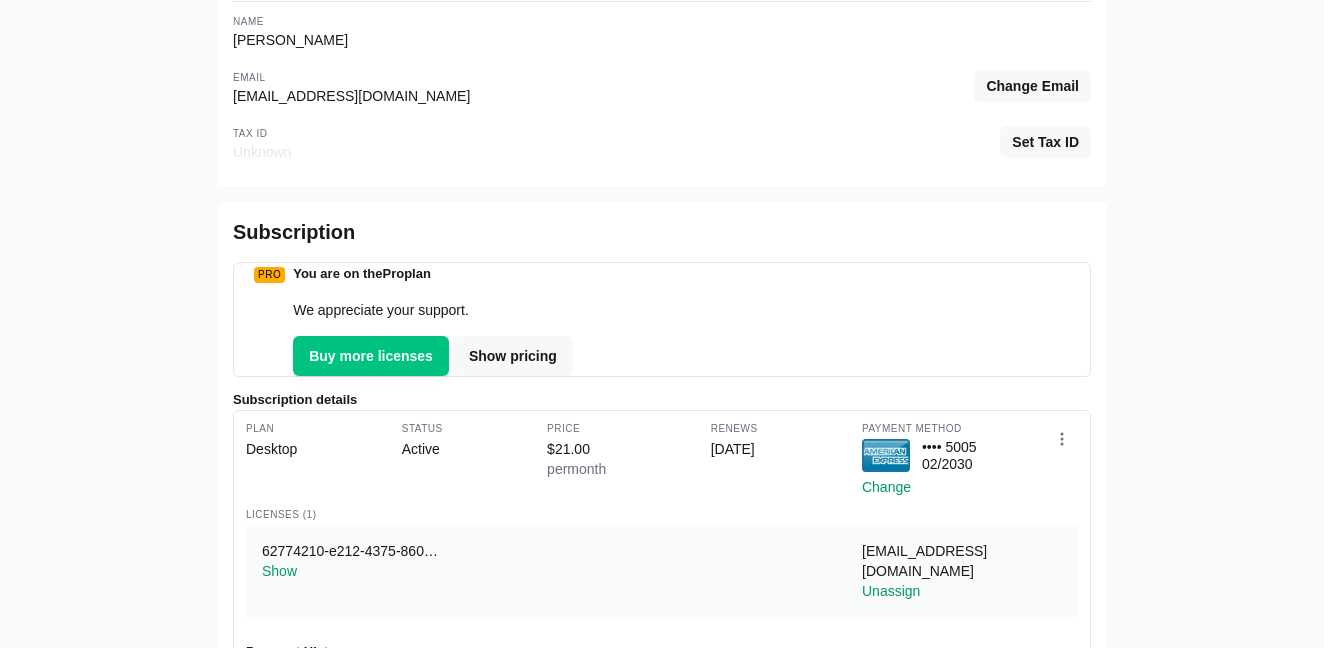 scroll, scrollTop: 0, scrollLeft: 0, axis: both 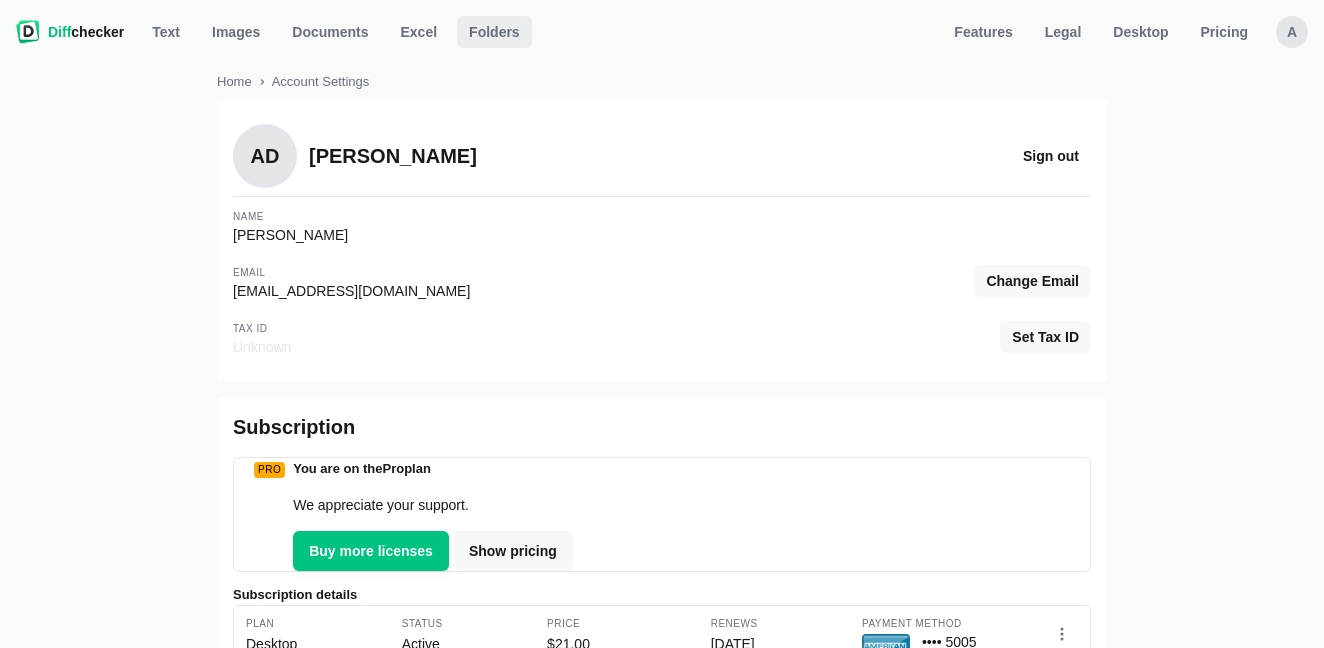 click on "Folders" at bounding box center [494, 32] 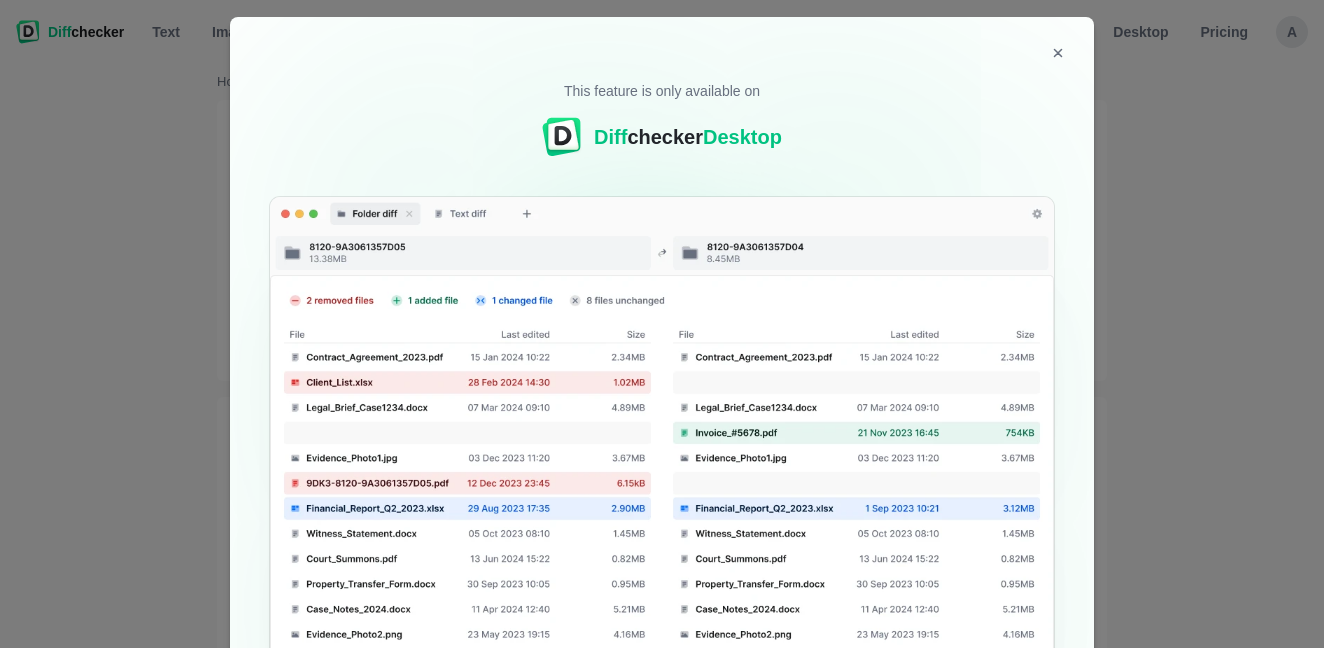 click on "This feature is only available on Diff checker  Desktop Learn more Download Desktop App 14  day trial, no credit card required" at bounding box center [662, 436] 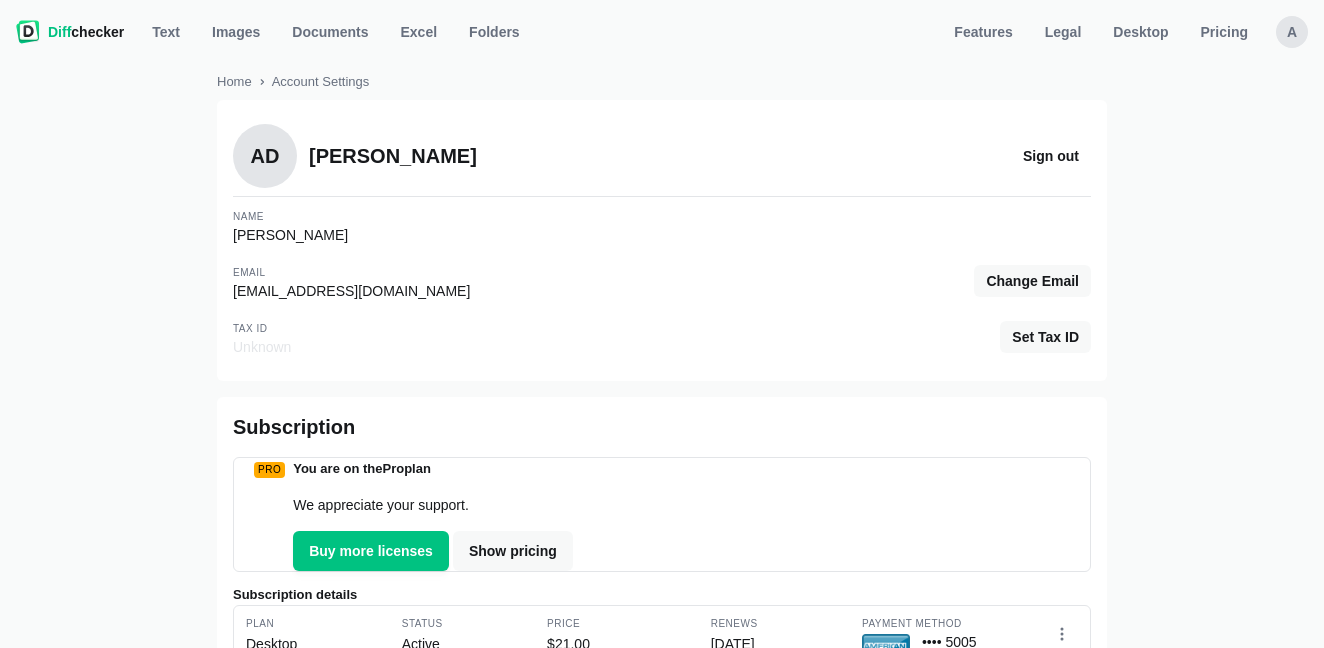 click 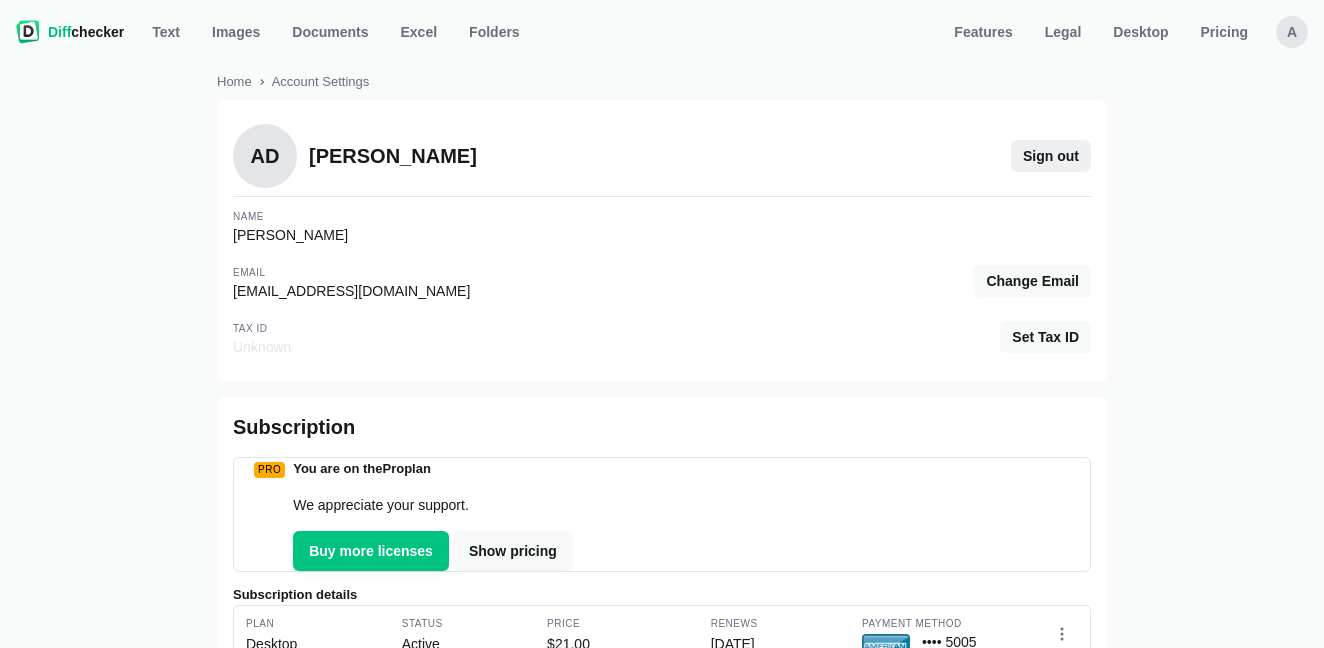 click on "Sign out" at bounding box center [1051, 156] 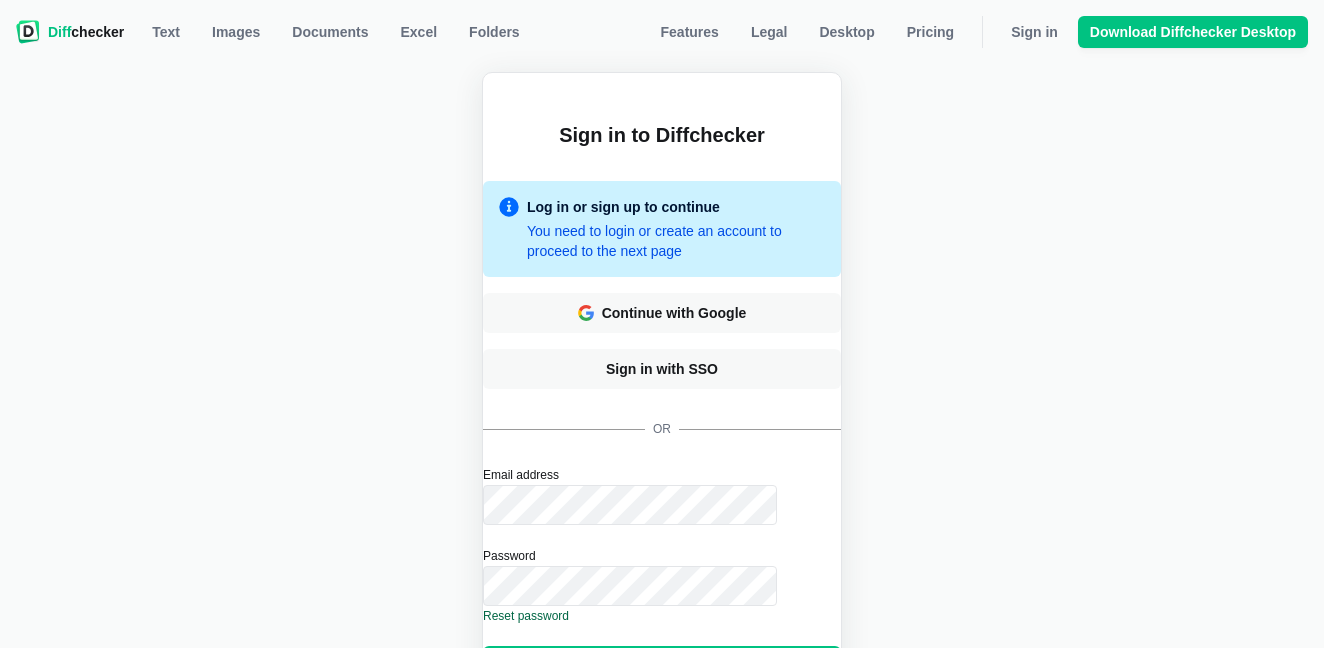 click on "Sign in" at bounding box center [662, 666] 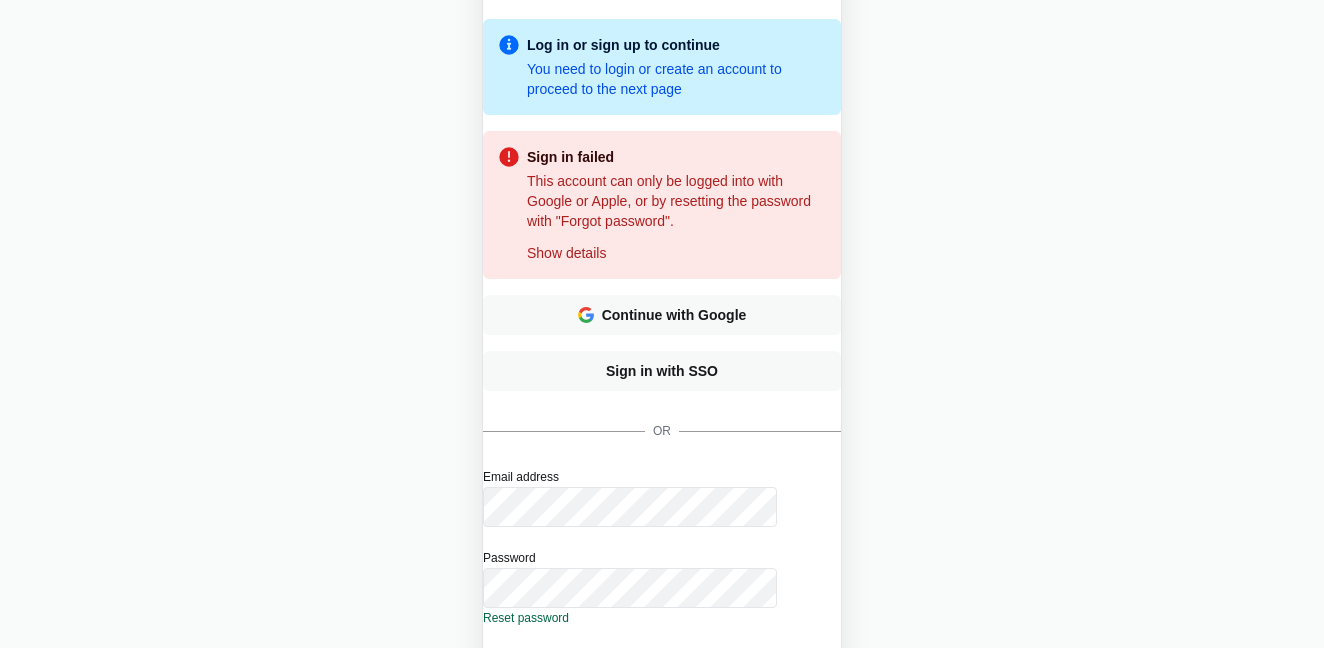 scroll, scrollTop: 186, scrollLeft: 0, axis: vertical 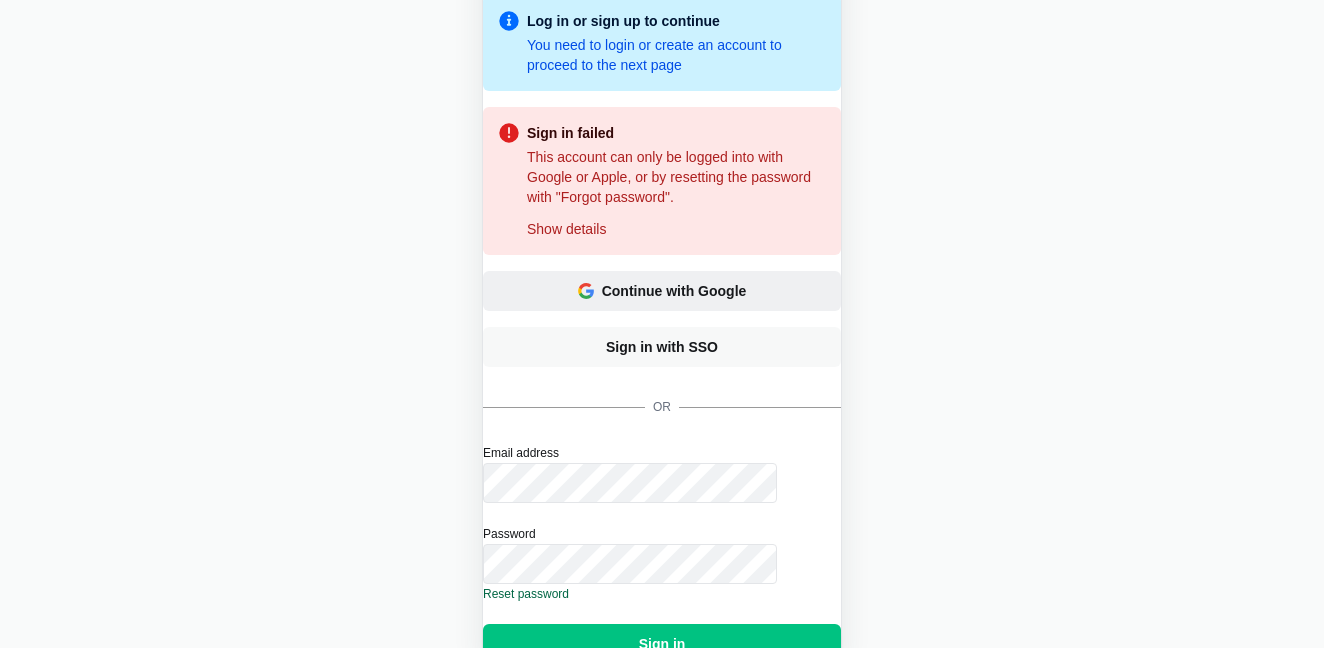 click on "Continue with Google" at bounding box center [662, 291] 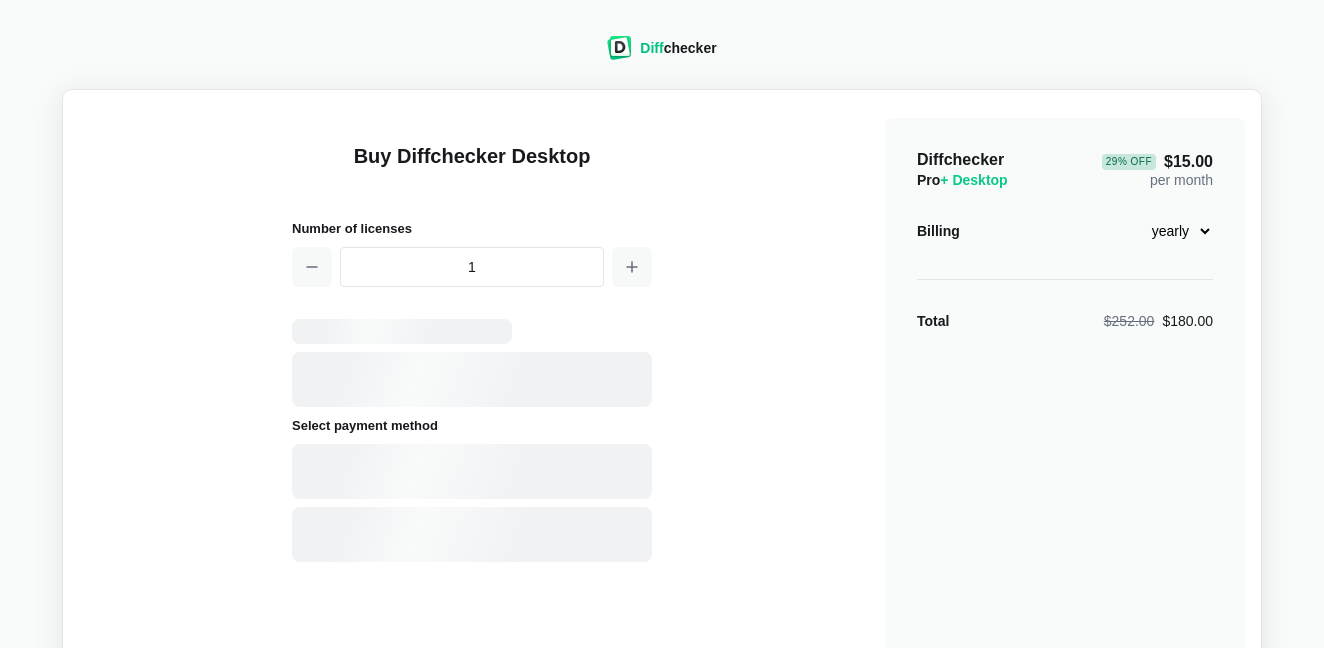 scroll, scrollTop: 0, scrollLeft: 0, axis: both 